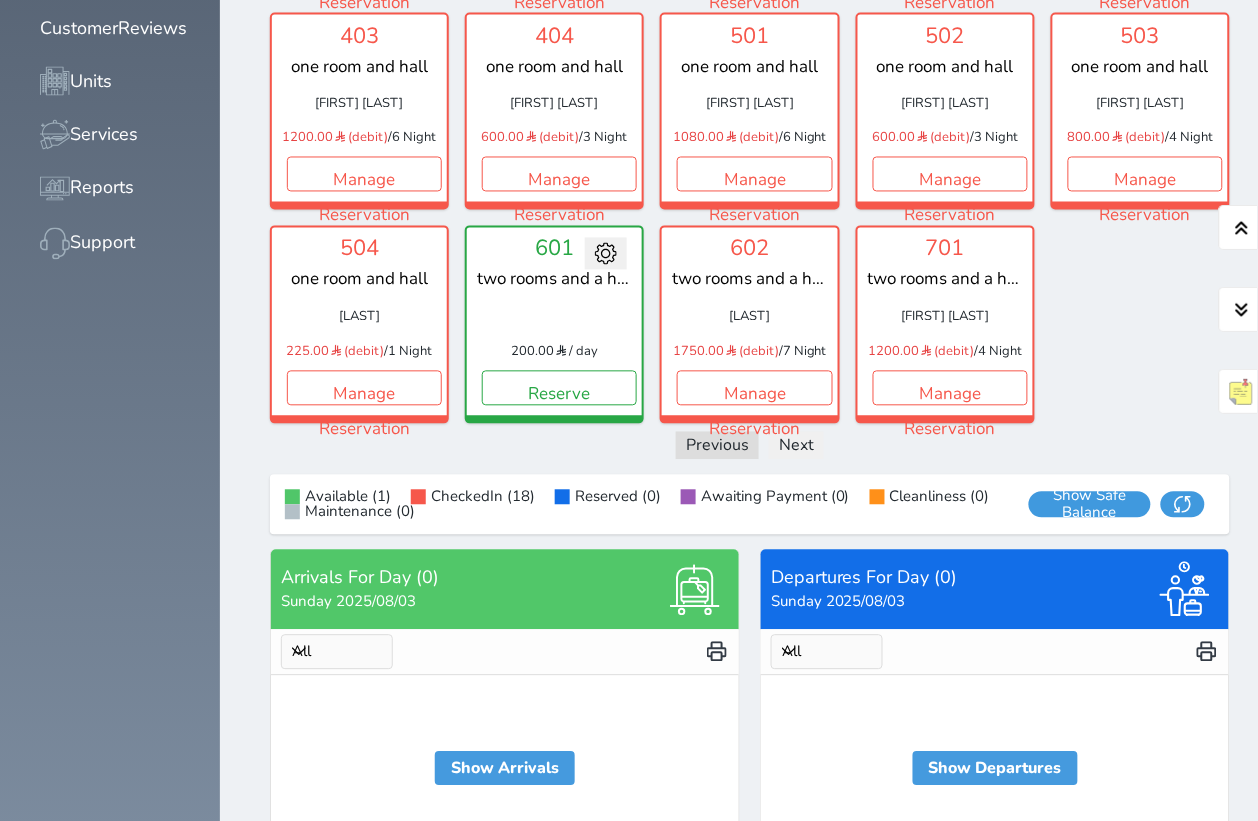 scroll, scrollTop: 740, scrollLeft: 0, axis: vertical 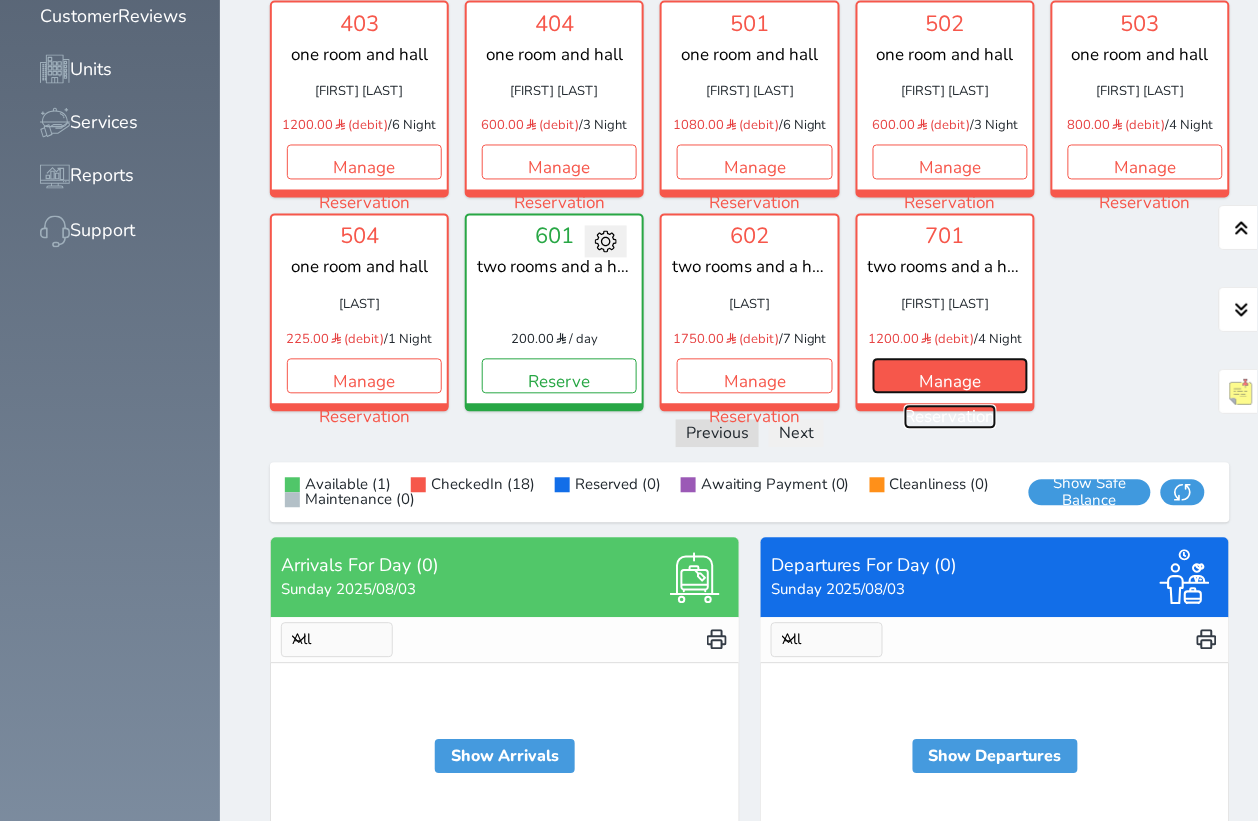 click on "Manage Reservation" at bounding box center [950, 376] 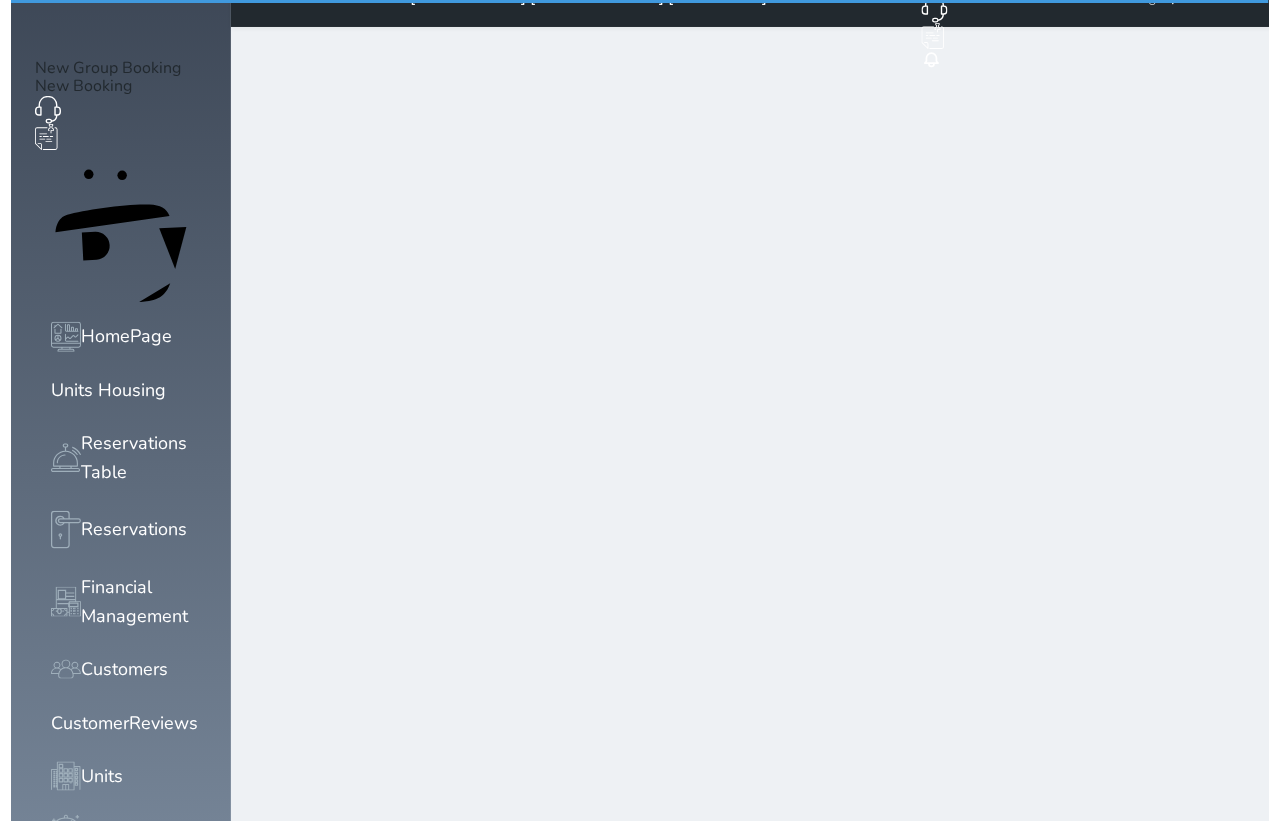 scroll, scrollTop: 0, scrollLeft: 0, axis: both 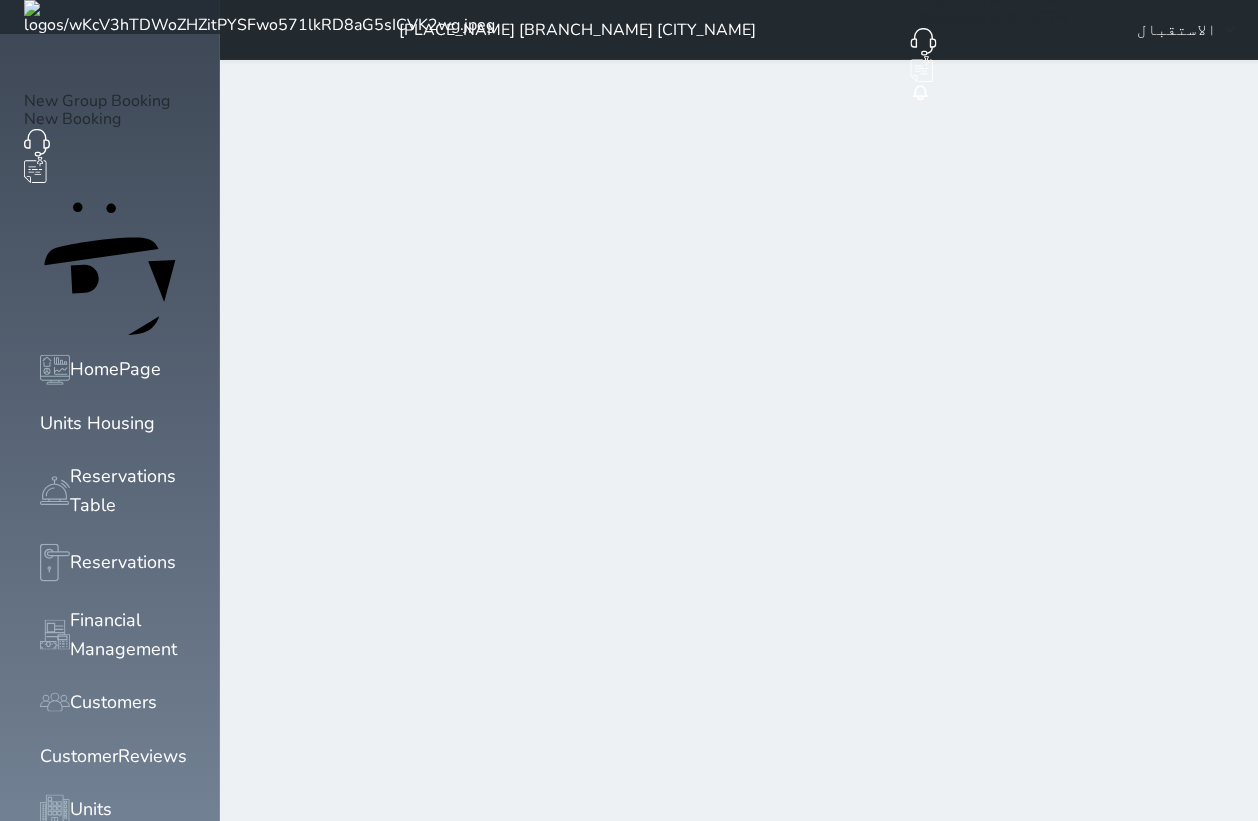 select on "4" 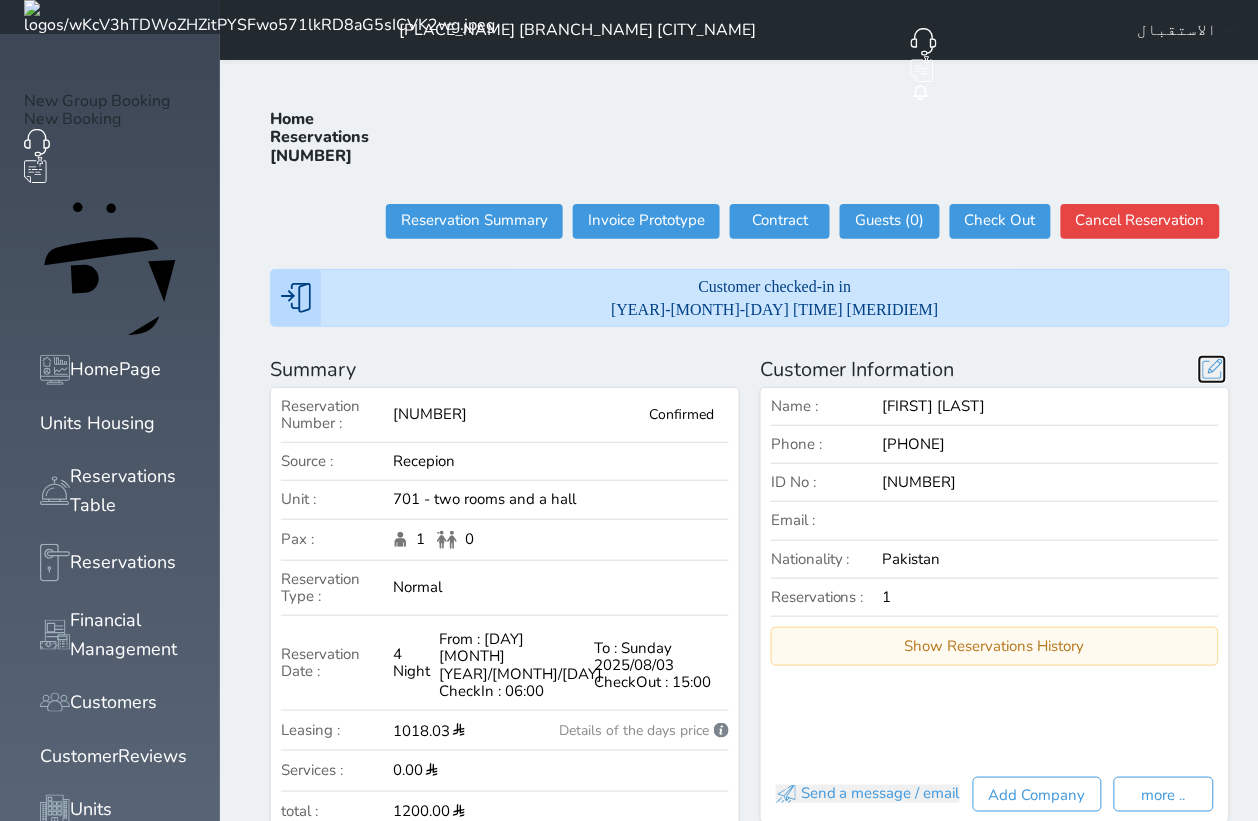 click at bounding box center [1212, 369] 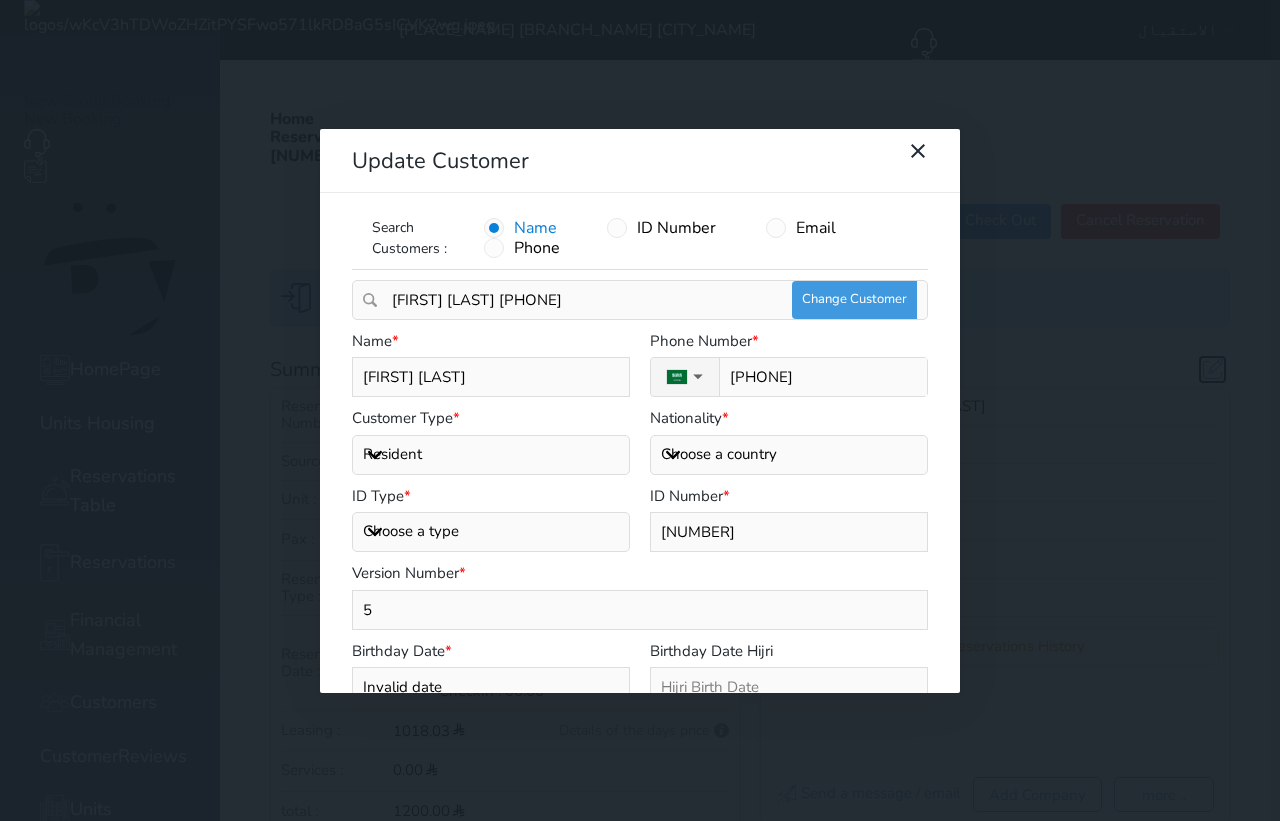 select 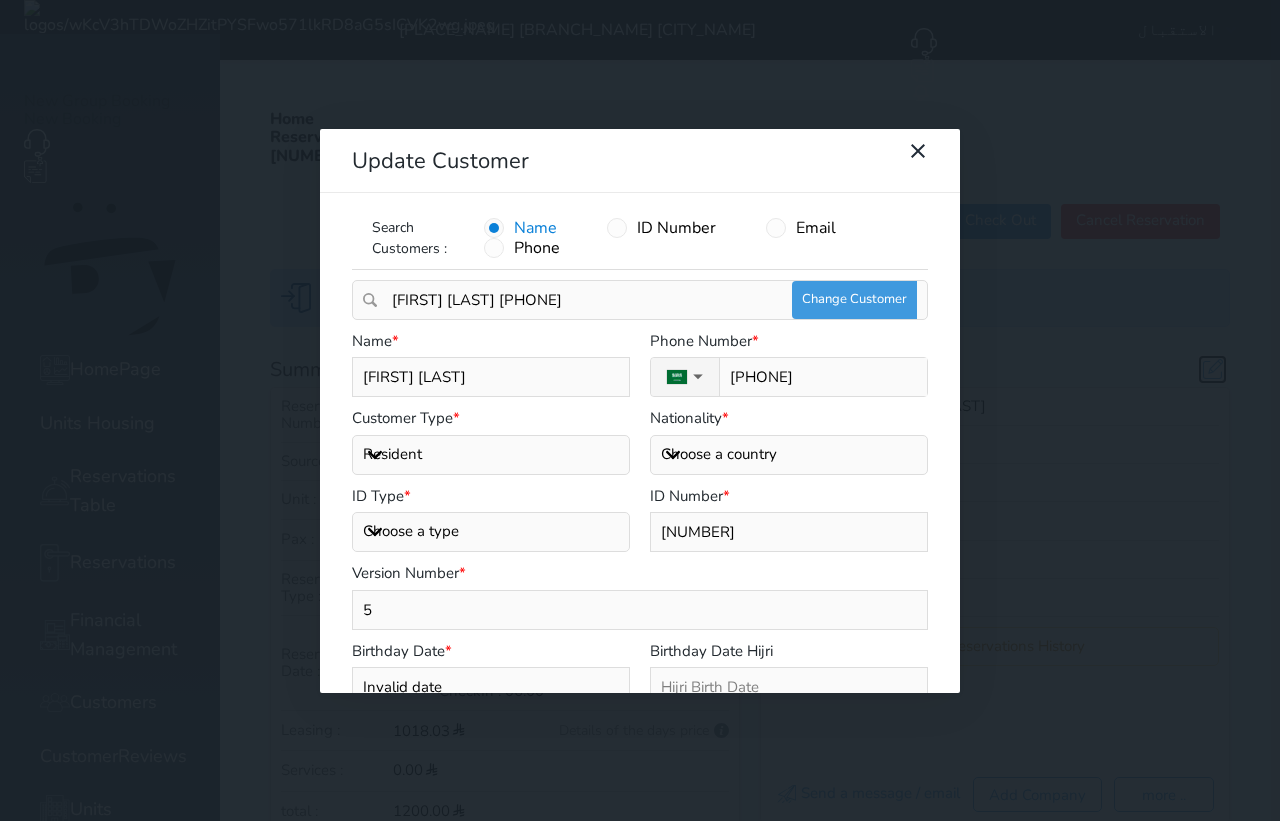 select on "304" 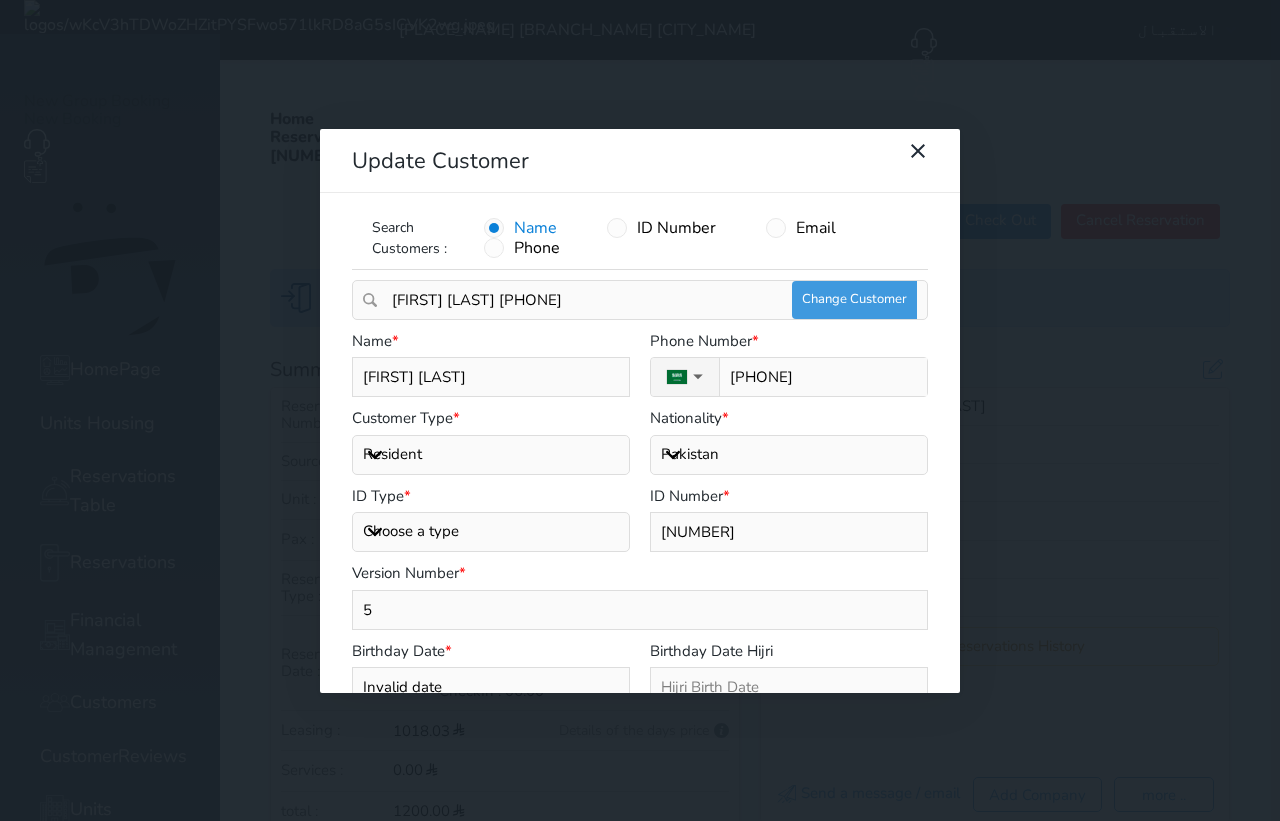 click on "[FIRST] [LAST]" at bounding box center [491, 377] 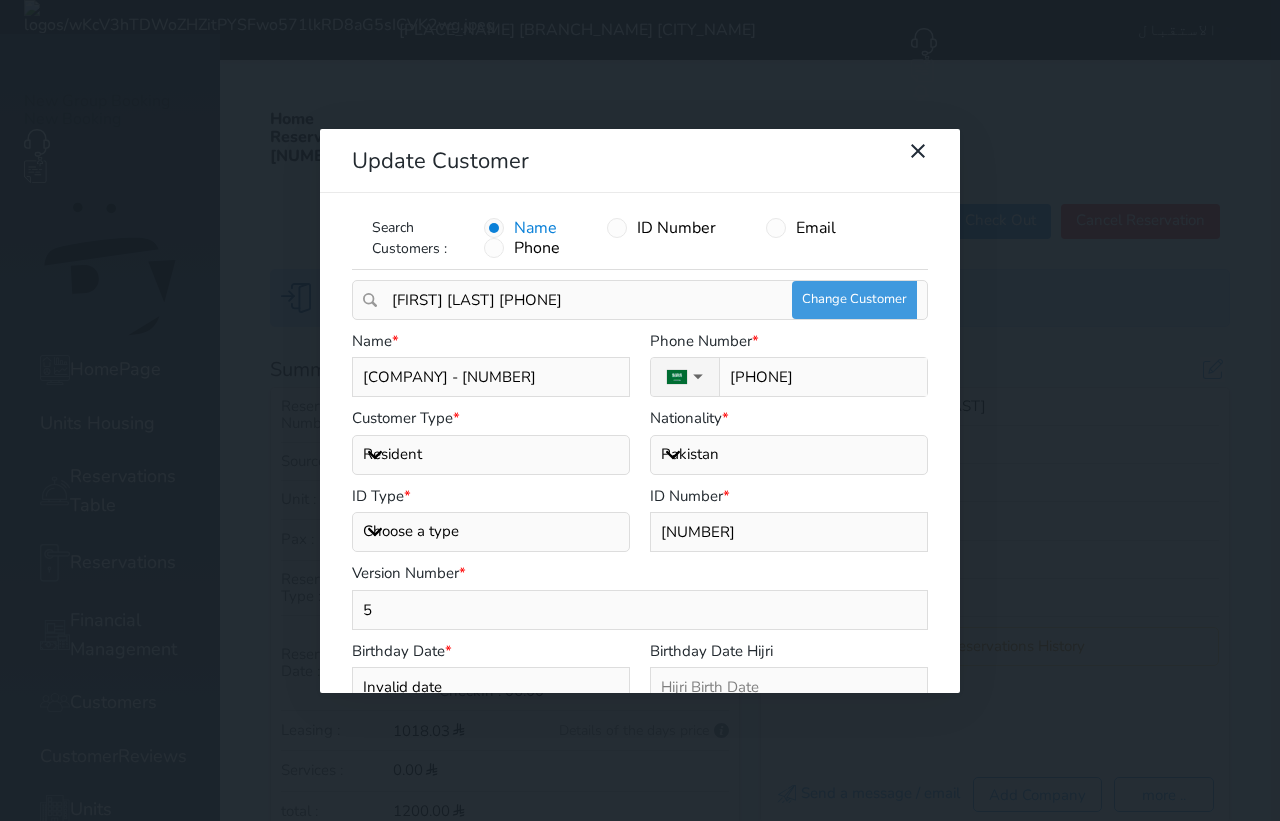 click on "[COMPANY] - [NUMBER]" at bounding box center (491, 377) 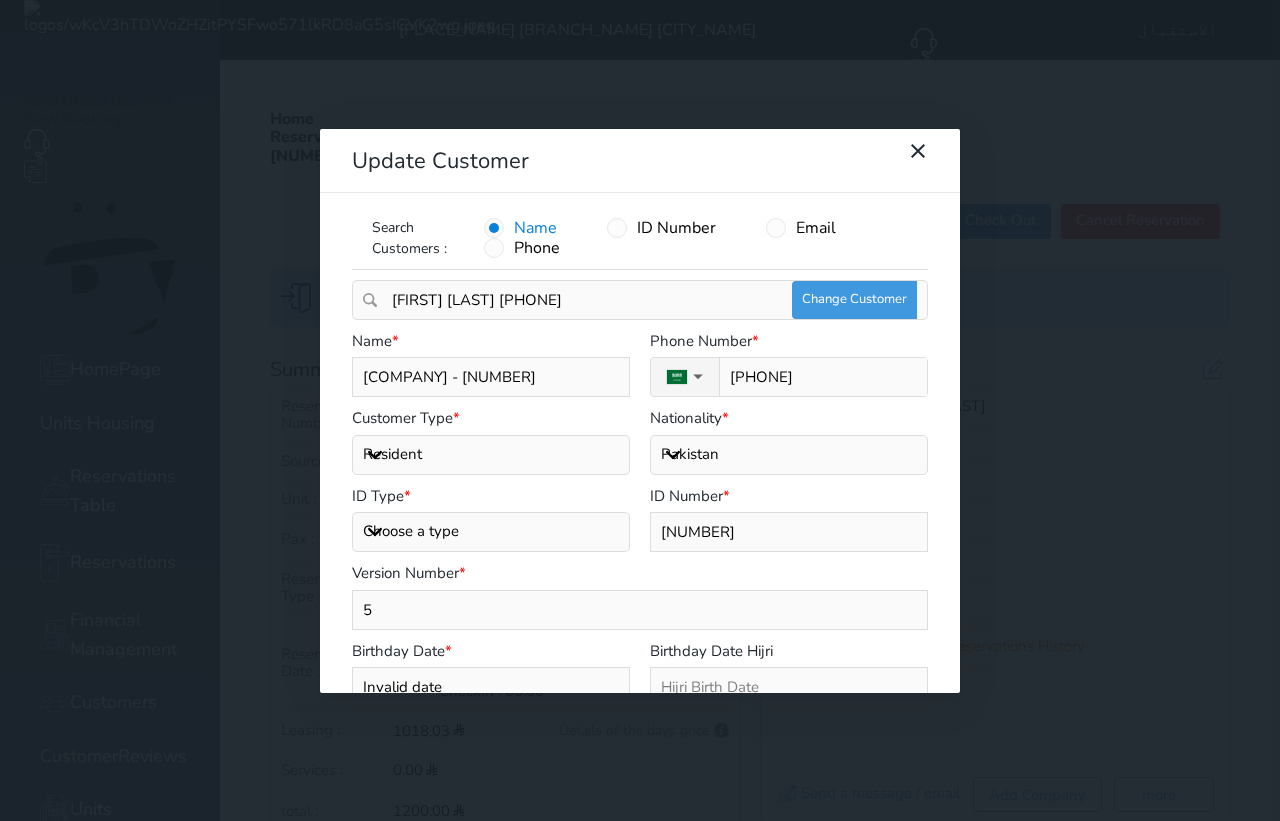 type on "[COMPANY] - [NUMBER]" 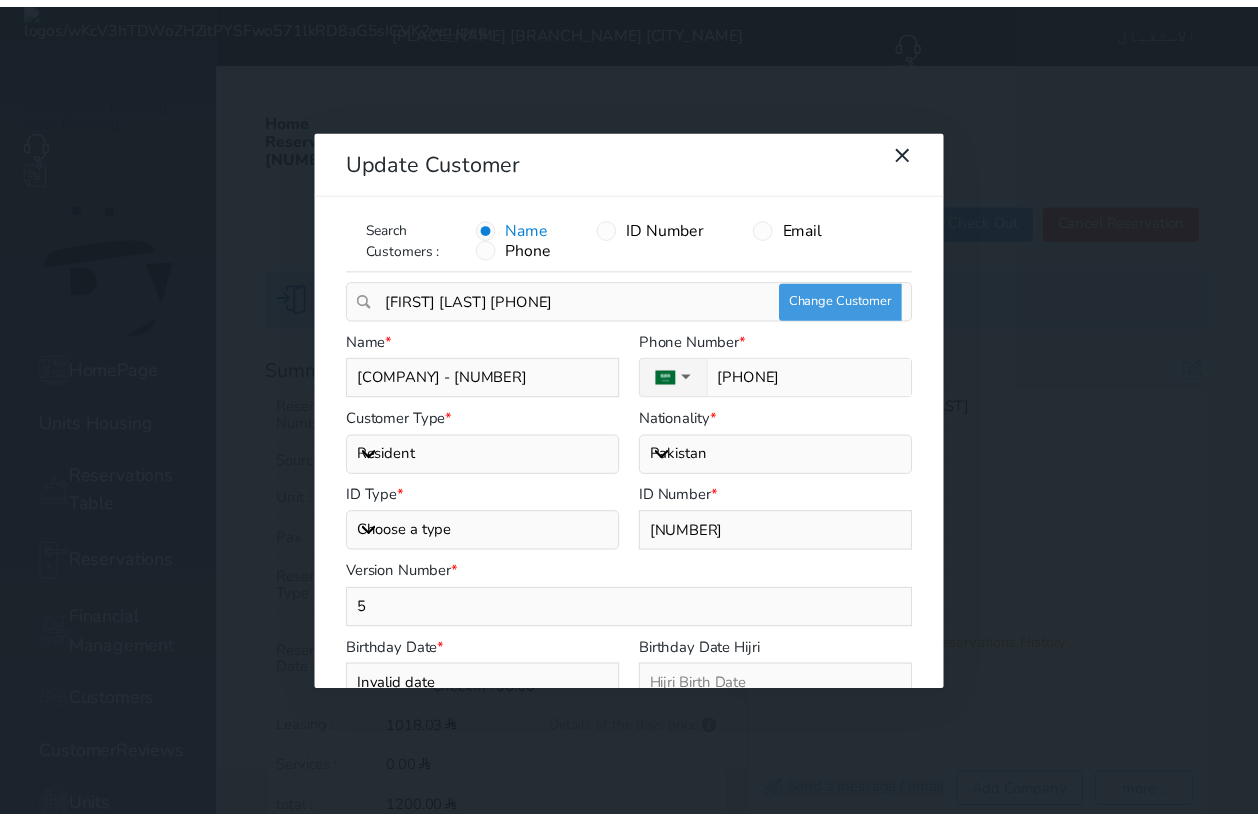 scroll, scrollTop: 200, scrollLeft: 0, axis: vertical 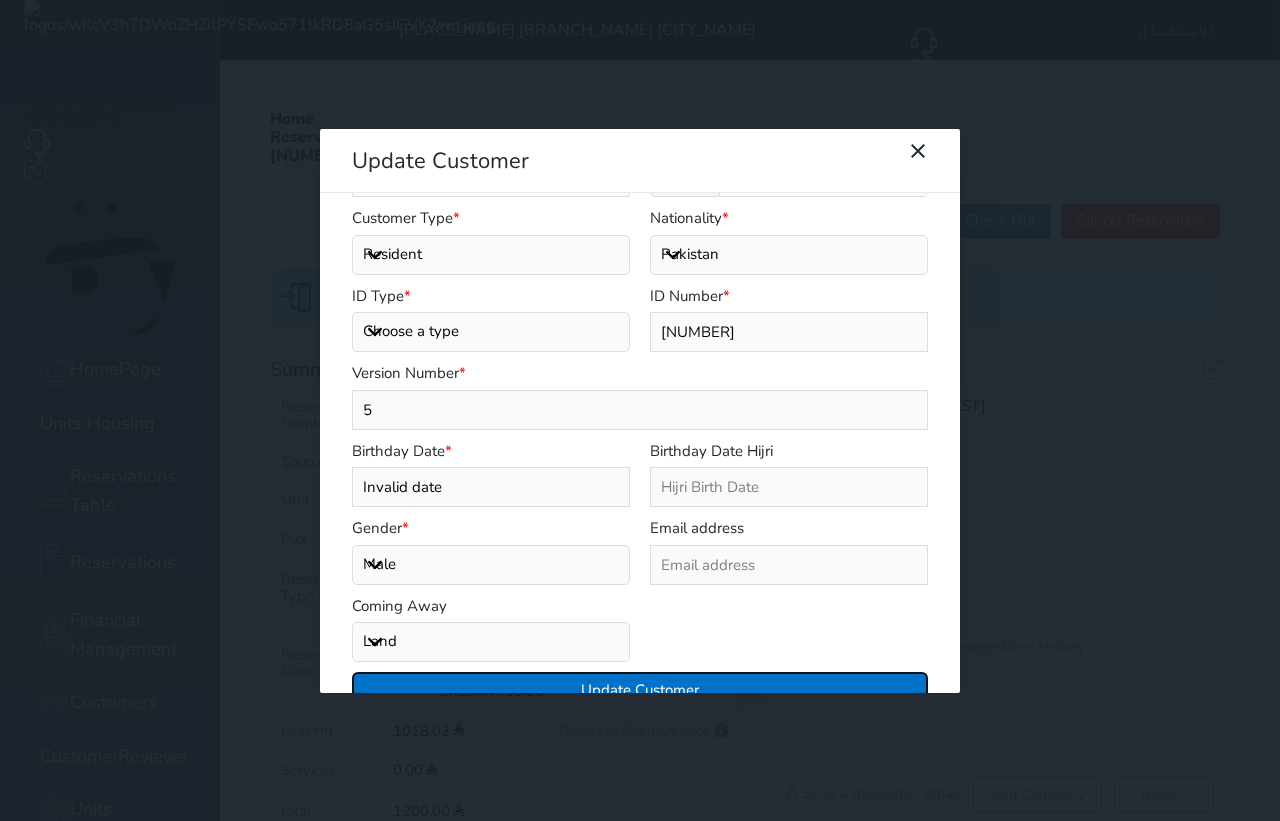 click on "Update Customer" at bounding box center [640, 689] 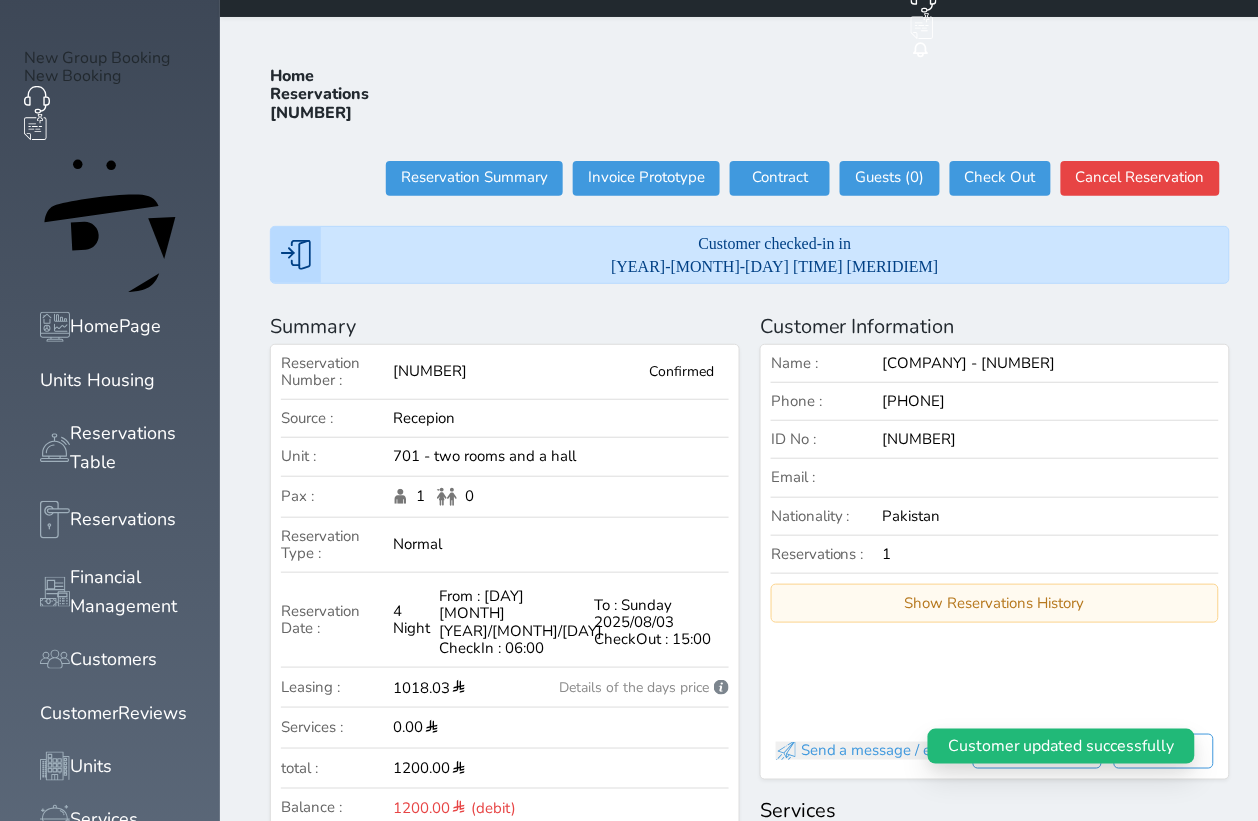 scroll, scrollTop: 0, scrollLeft: 0, axis: both 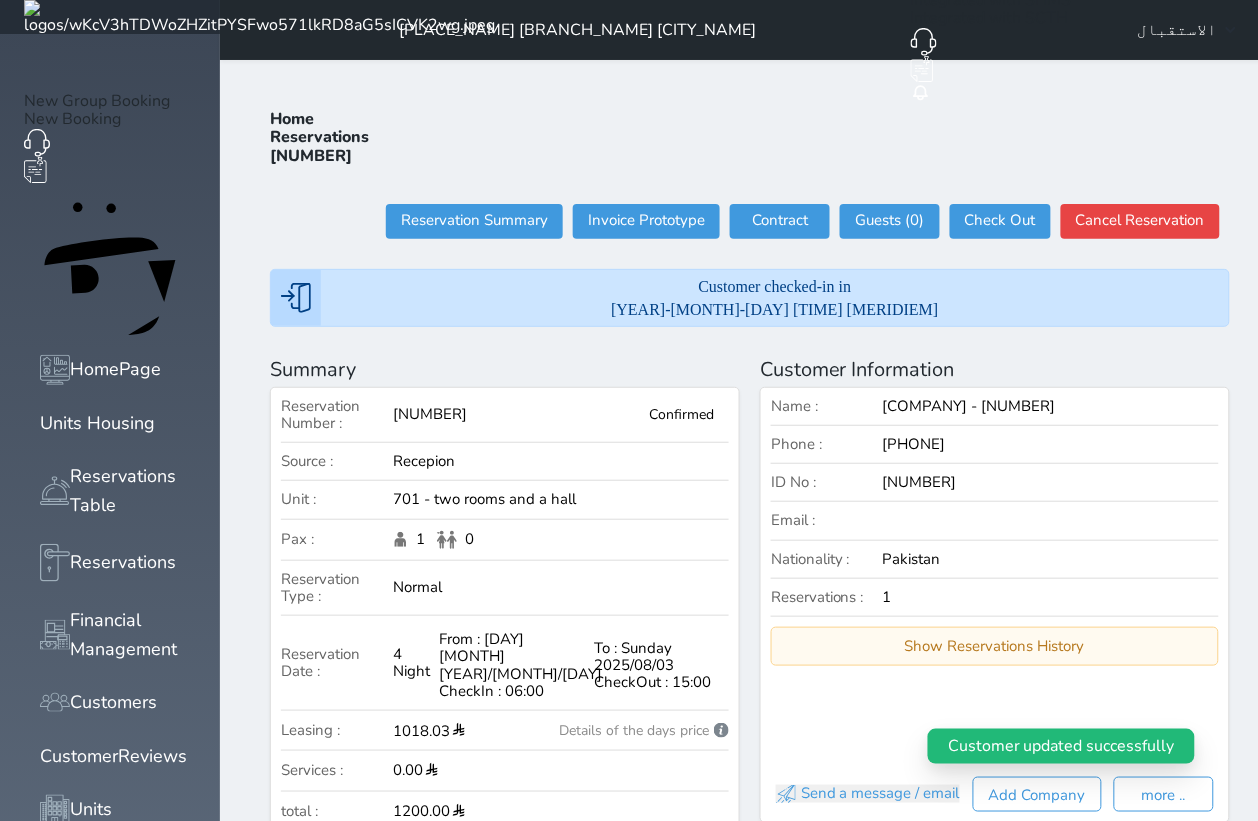 click on "الاستقبال" at bounding box center [1178, 30] 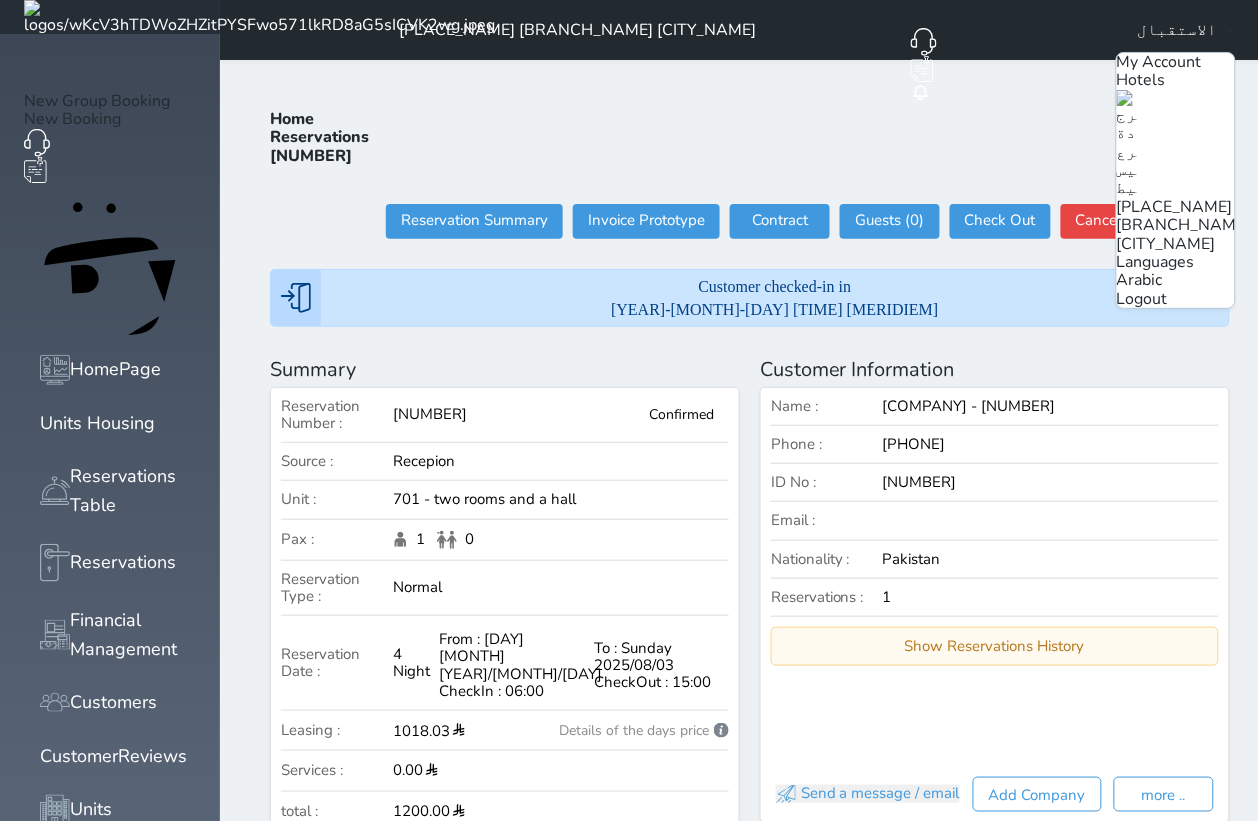 click on "Arabic" at bounding box center (1140, 280) 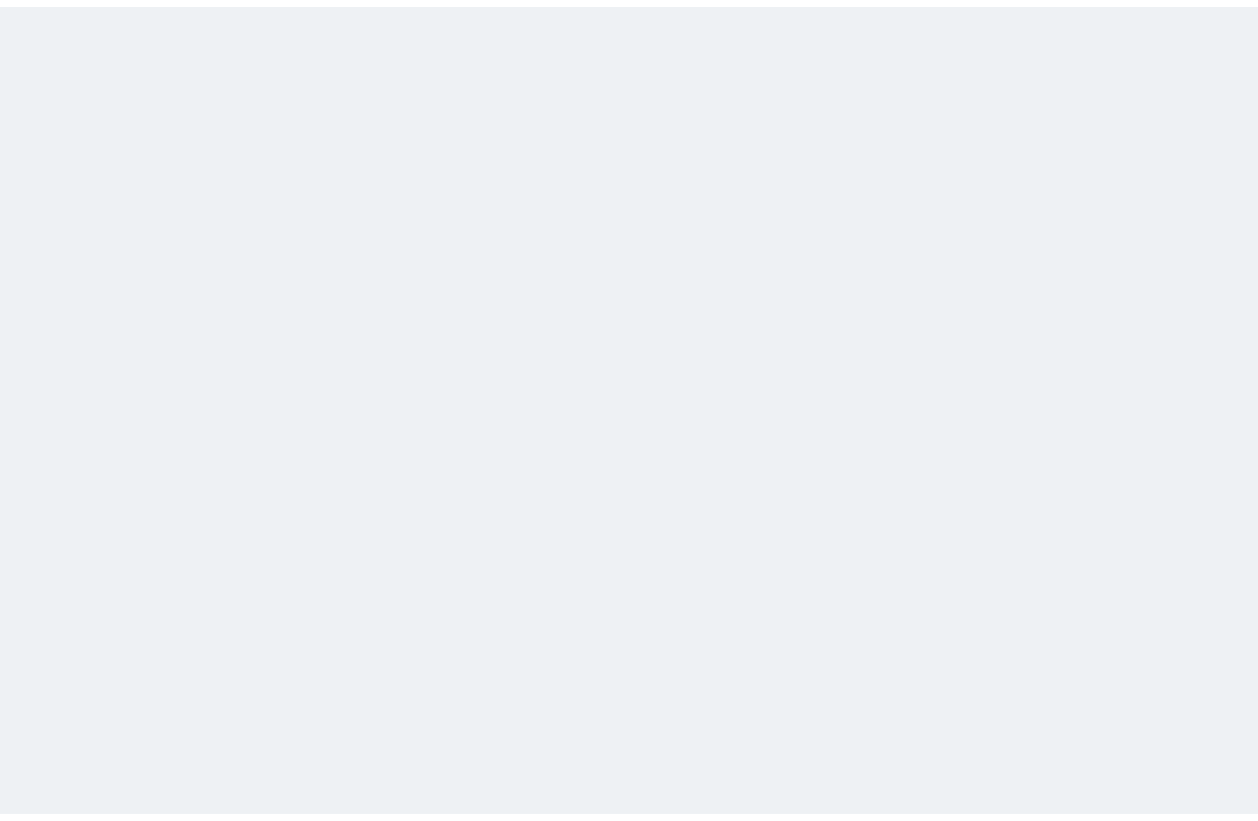 scroll, scrollTop: 0, scrollLeft: 0, axis: both 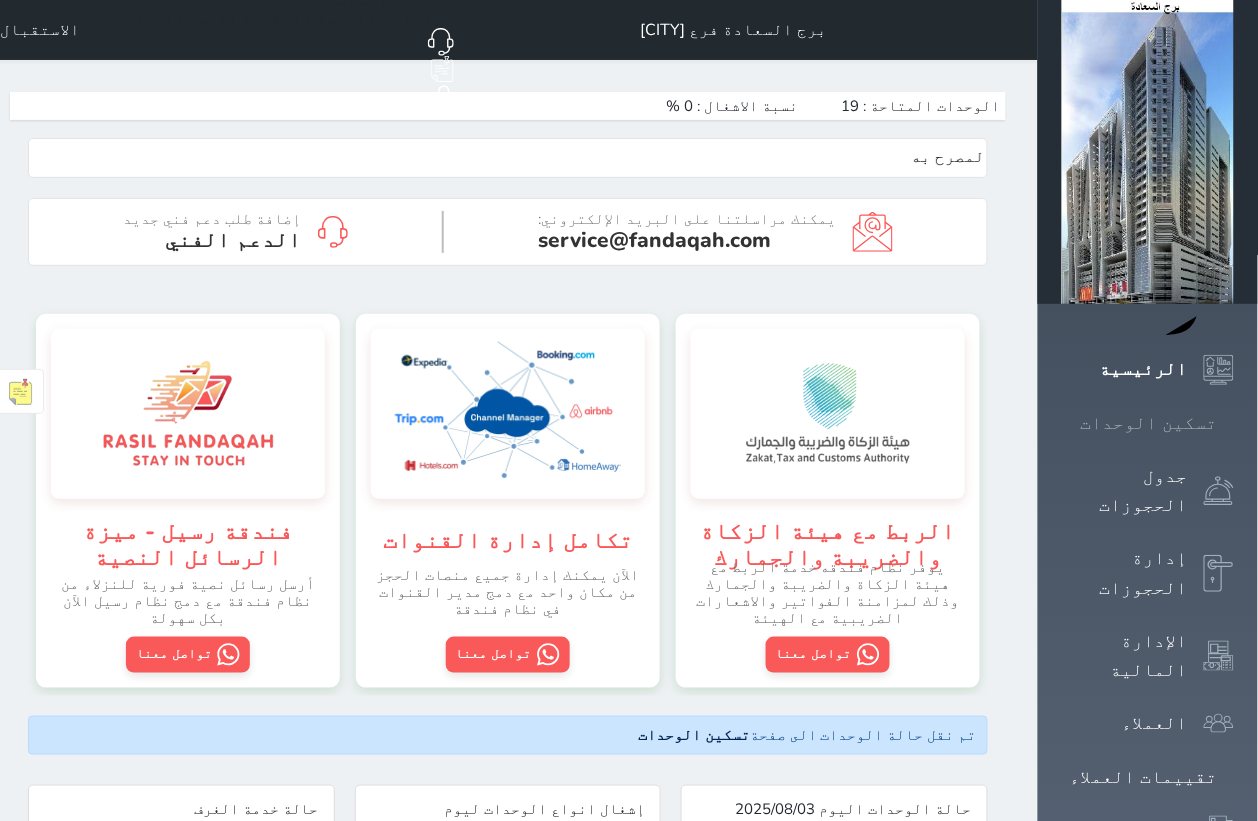 click 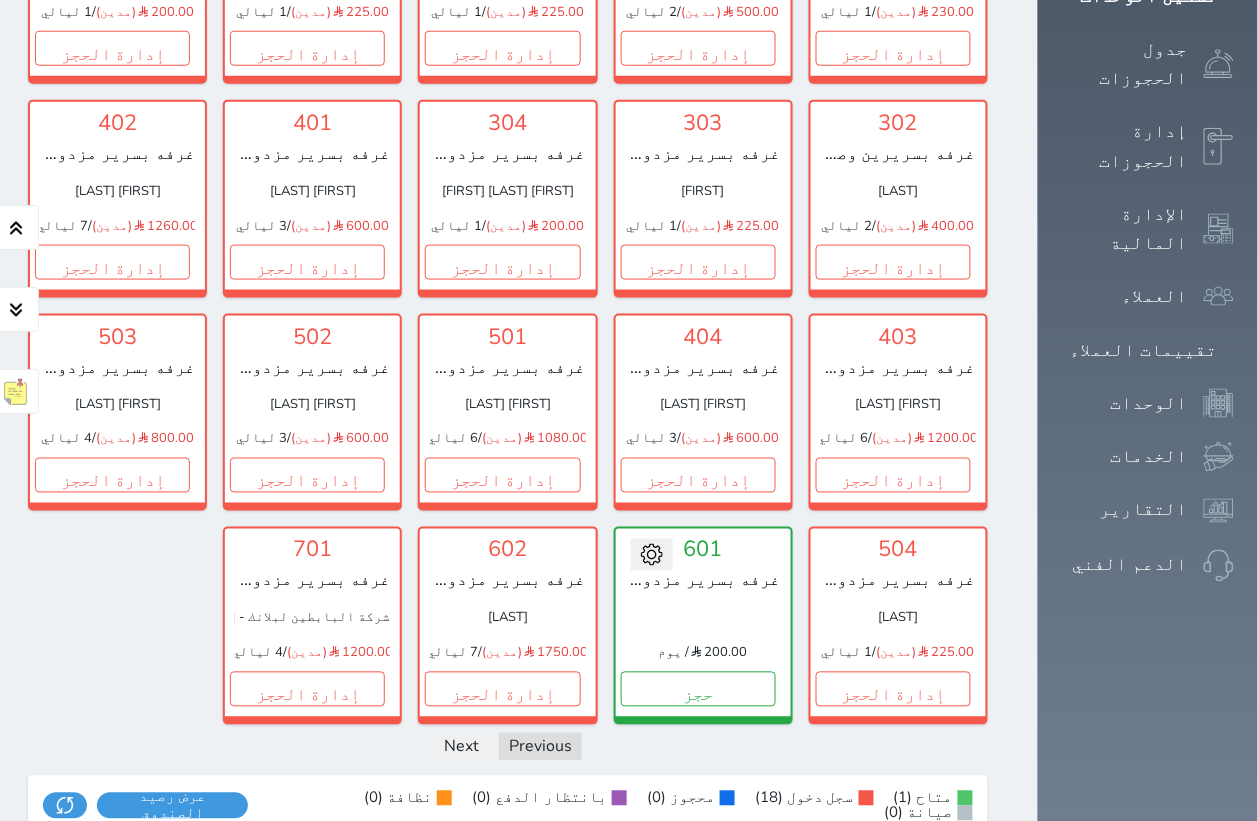 scroll, scrollTop: 702, scrollLeft: 0, axis: vertical 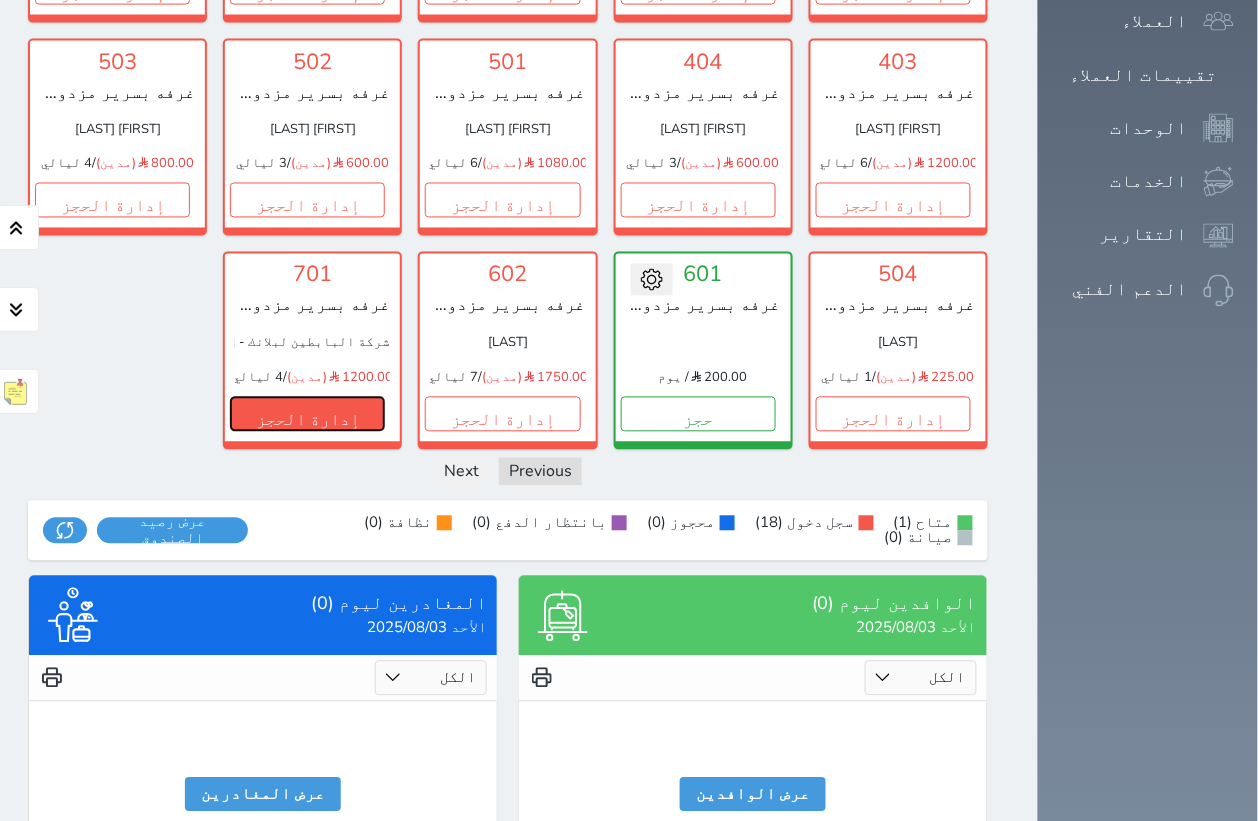 click on "إدارة الحجز" at bounding box center [307, 414] 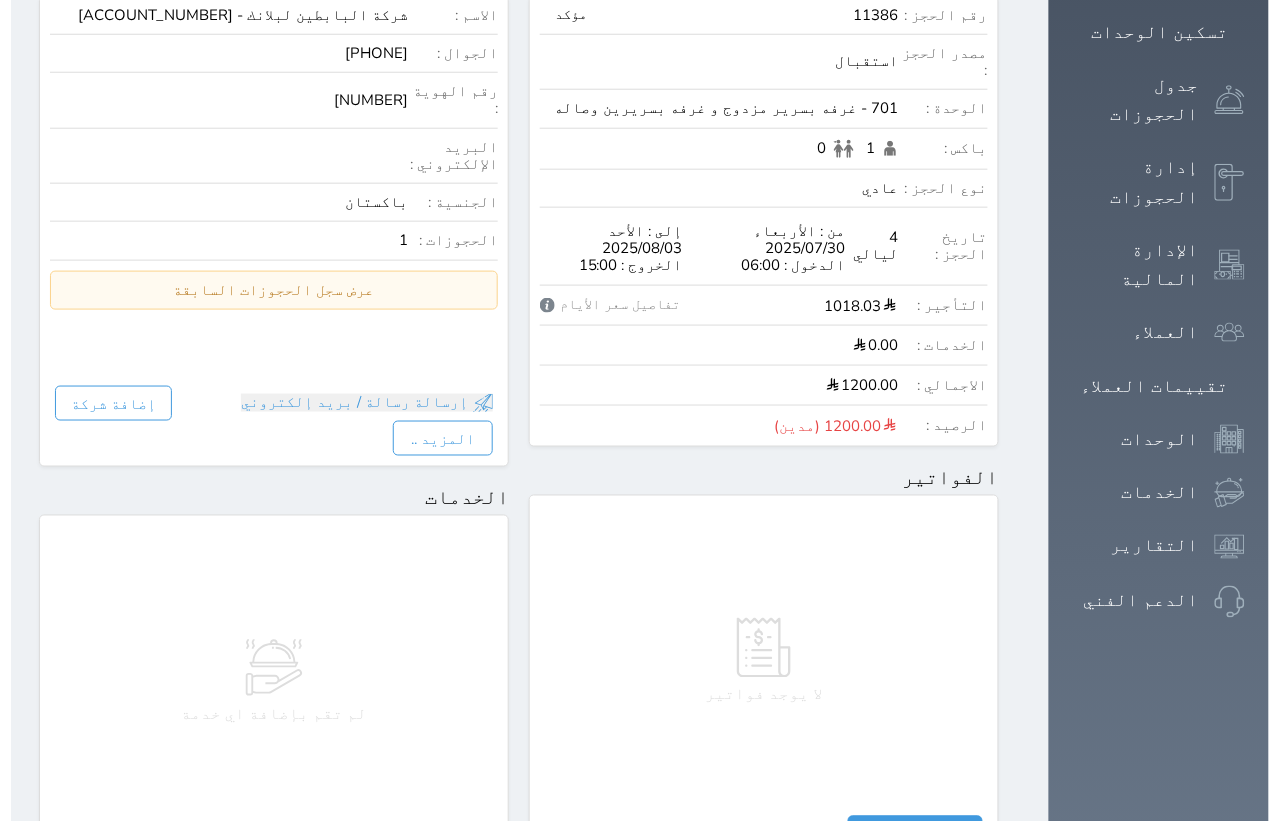 scroll, scrollTop: 625, scrollLeft: 0, axis: vertical 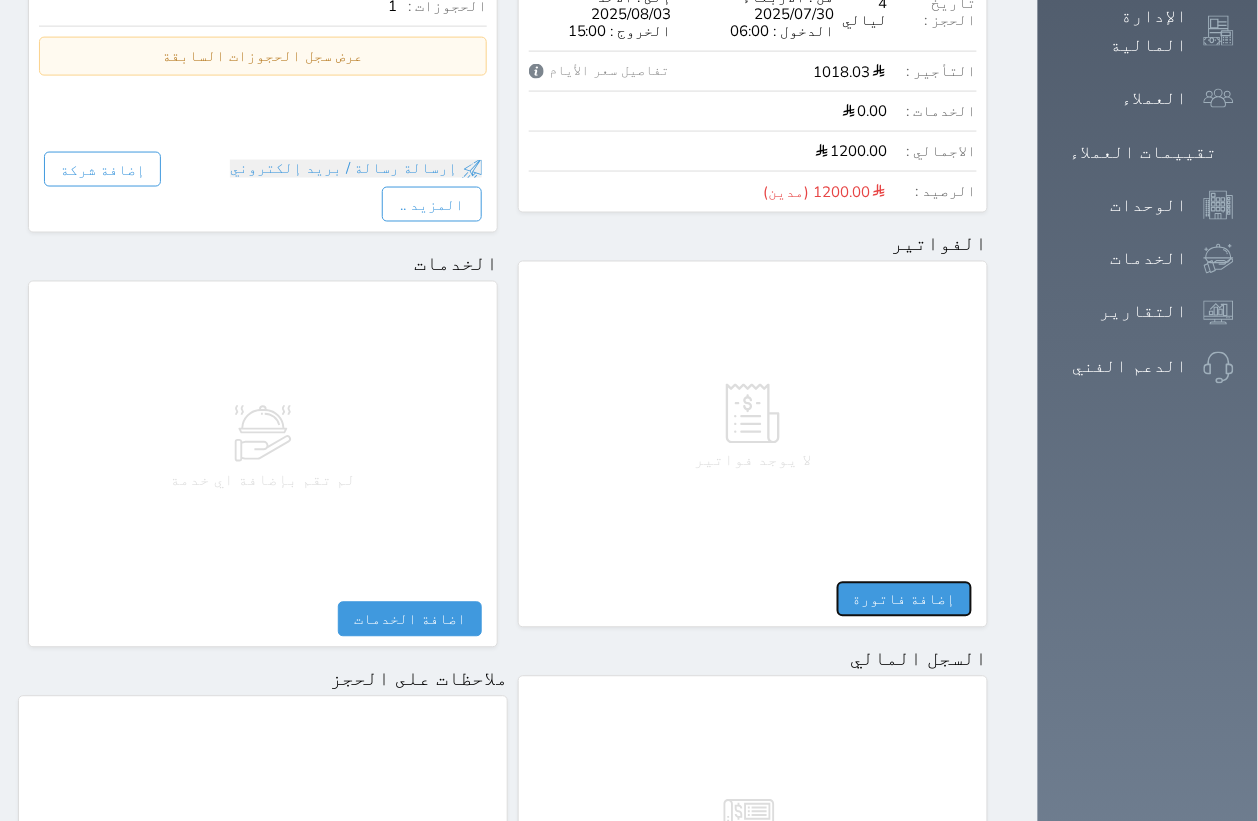 click on "إضافة فاتورة" at bounding box center [904, 599] 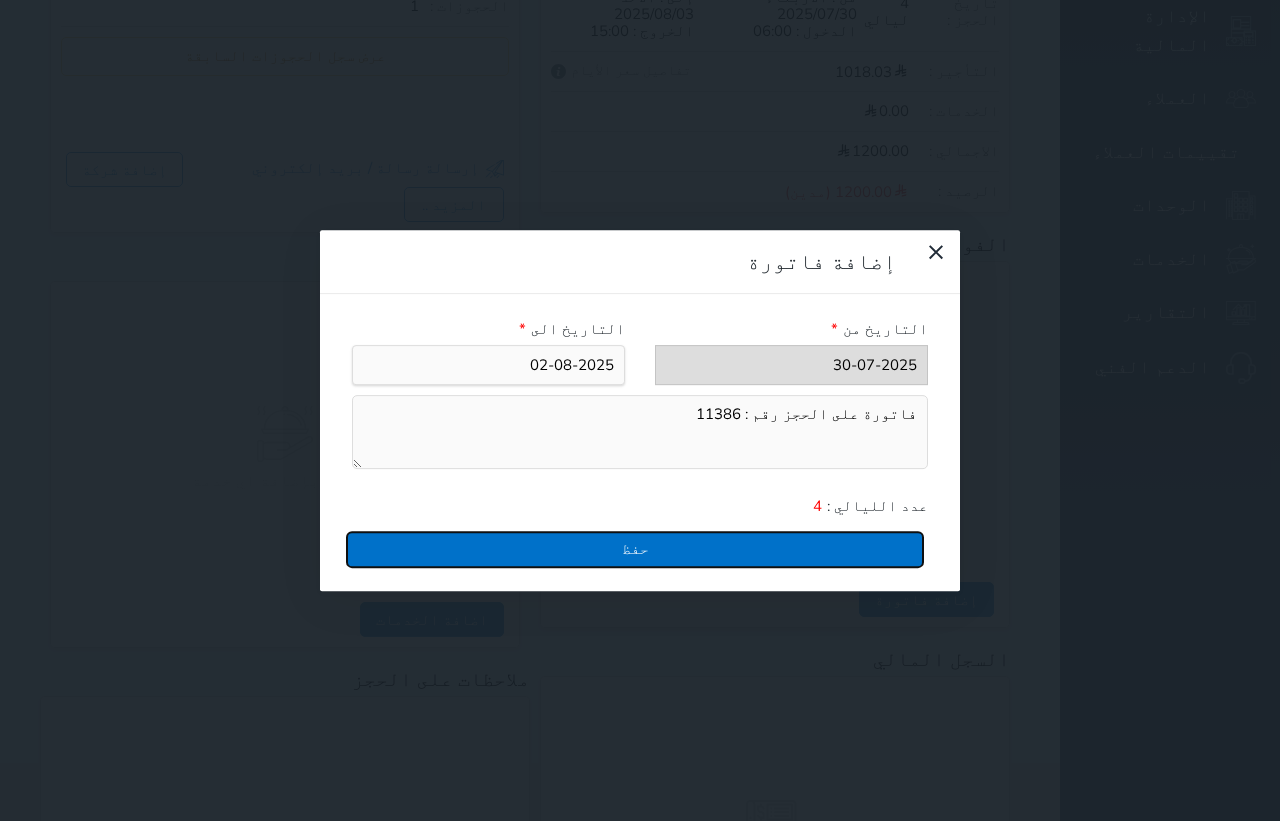 click on "حفظ" at bounding box center (635, 549) 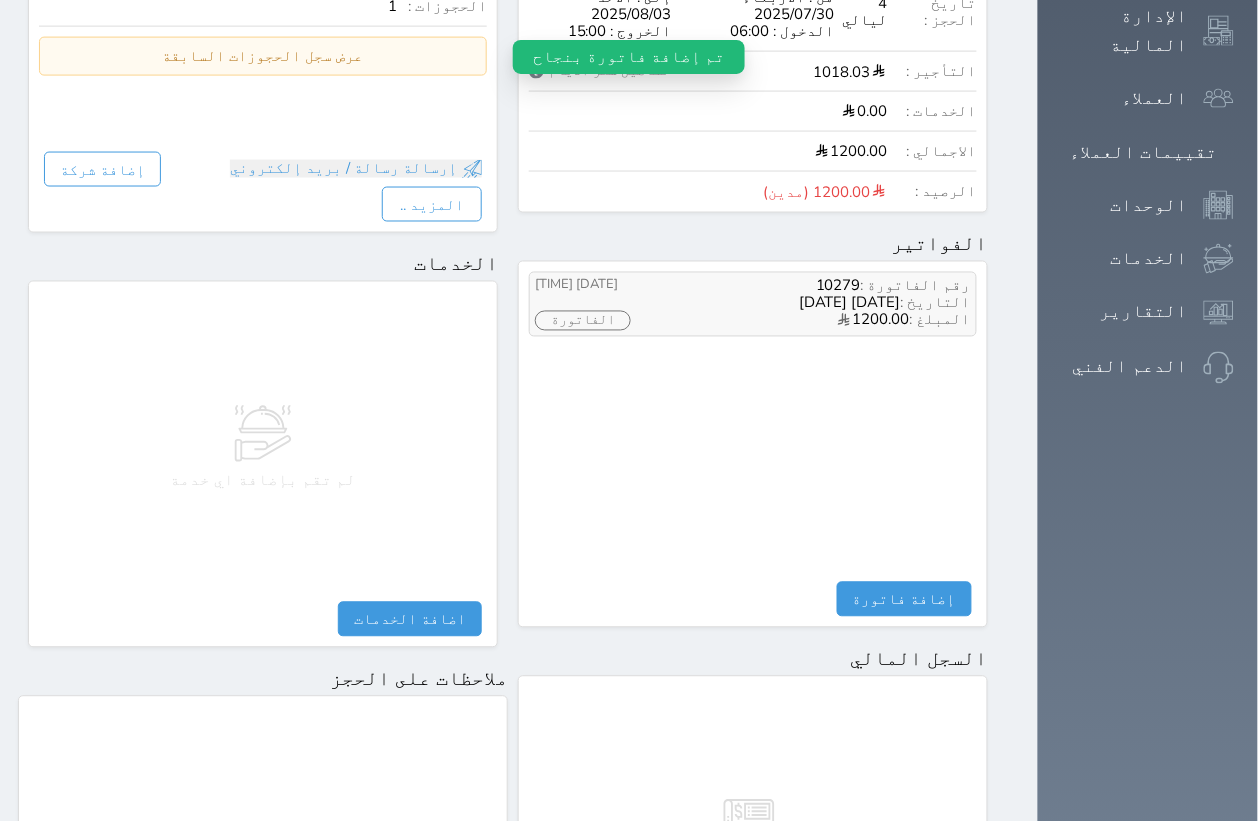click on "الفاتورة" at bounding box center (583, 321) 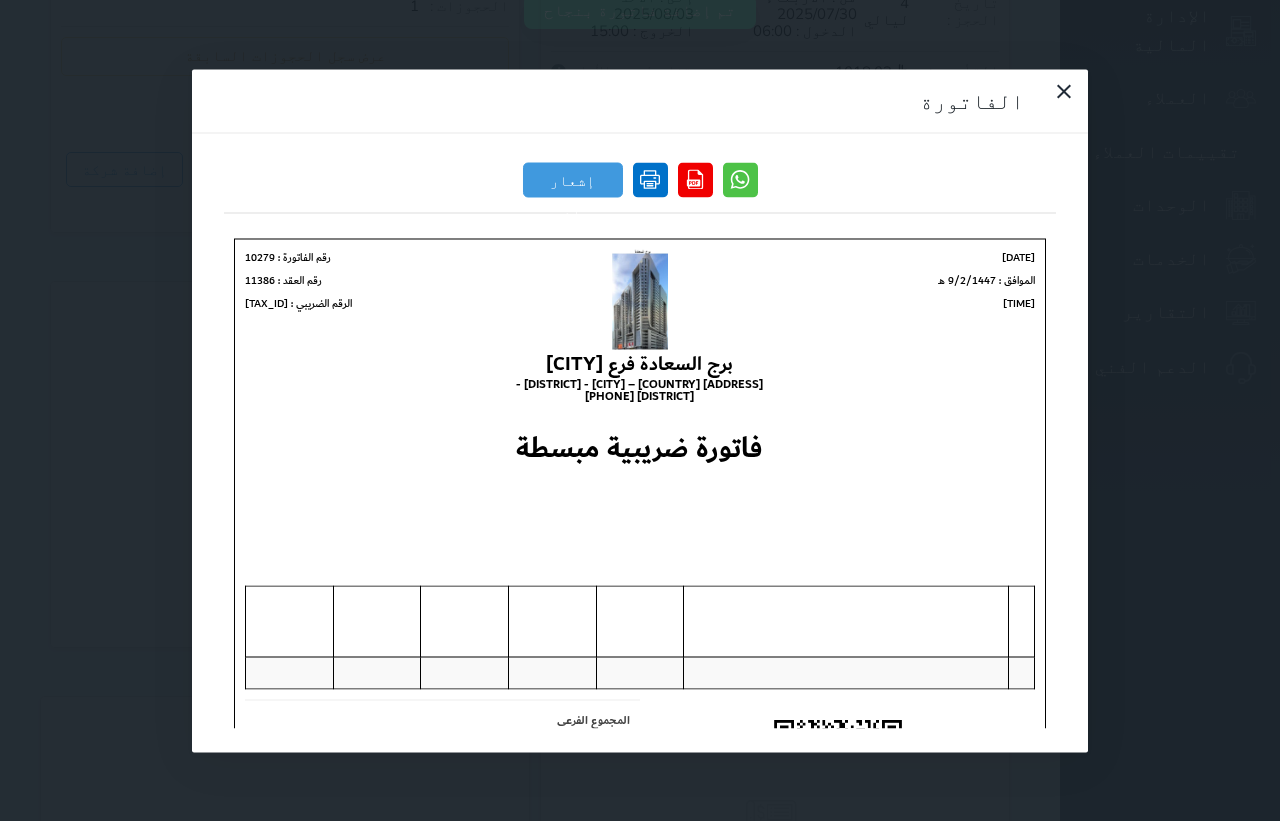scroll, scrollTop: 0, scrollLeft: 0, axis: both 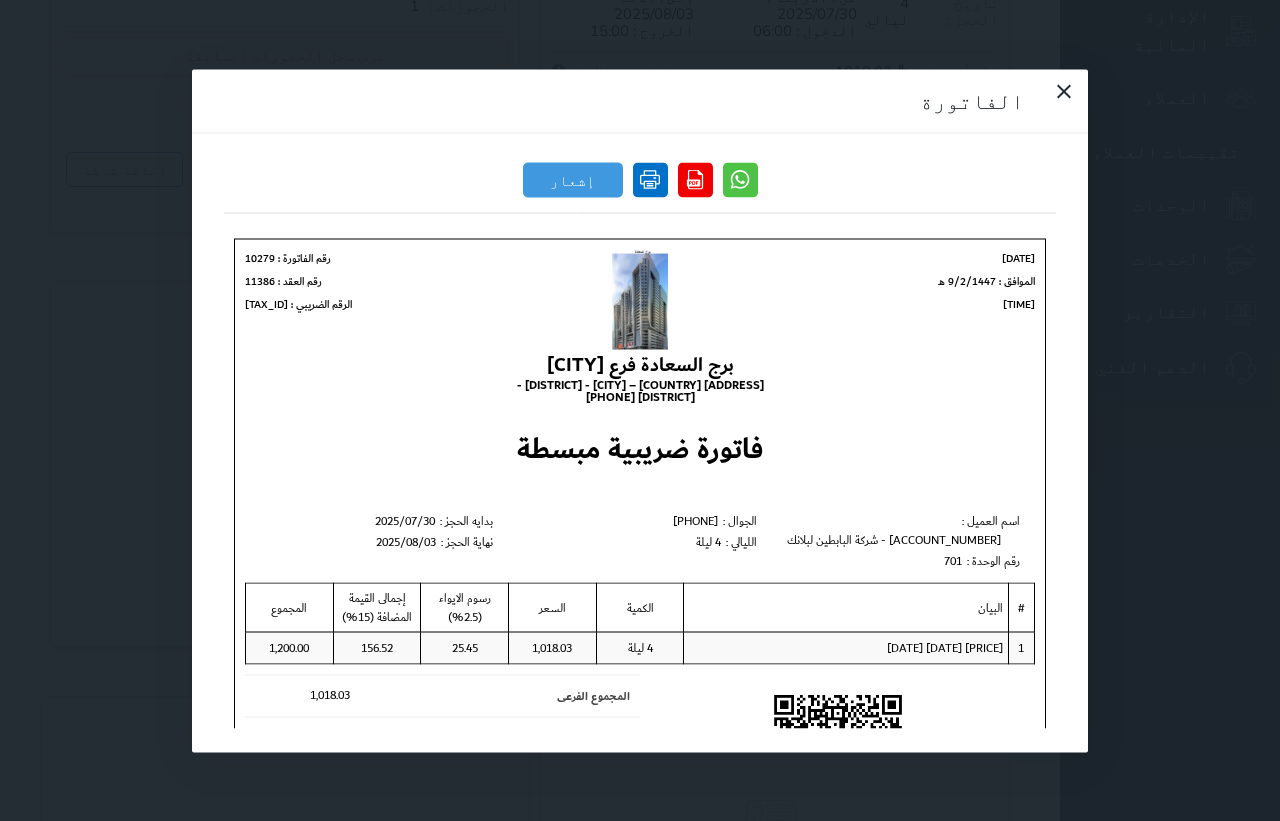 click at bounding box center [650, 179] 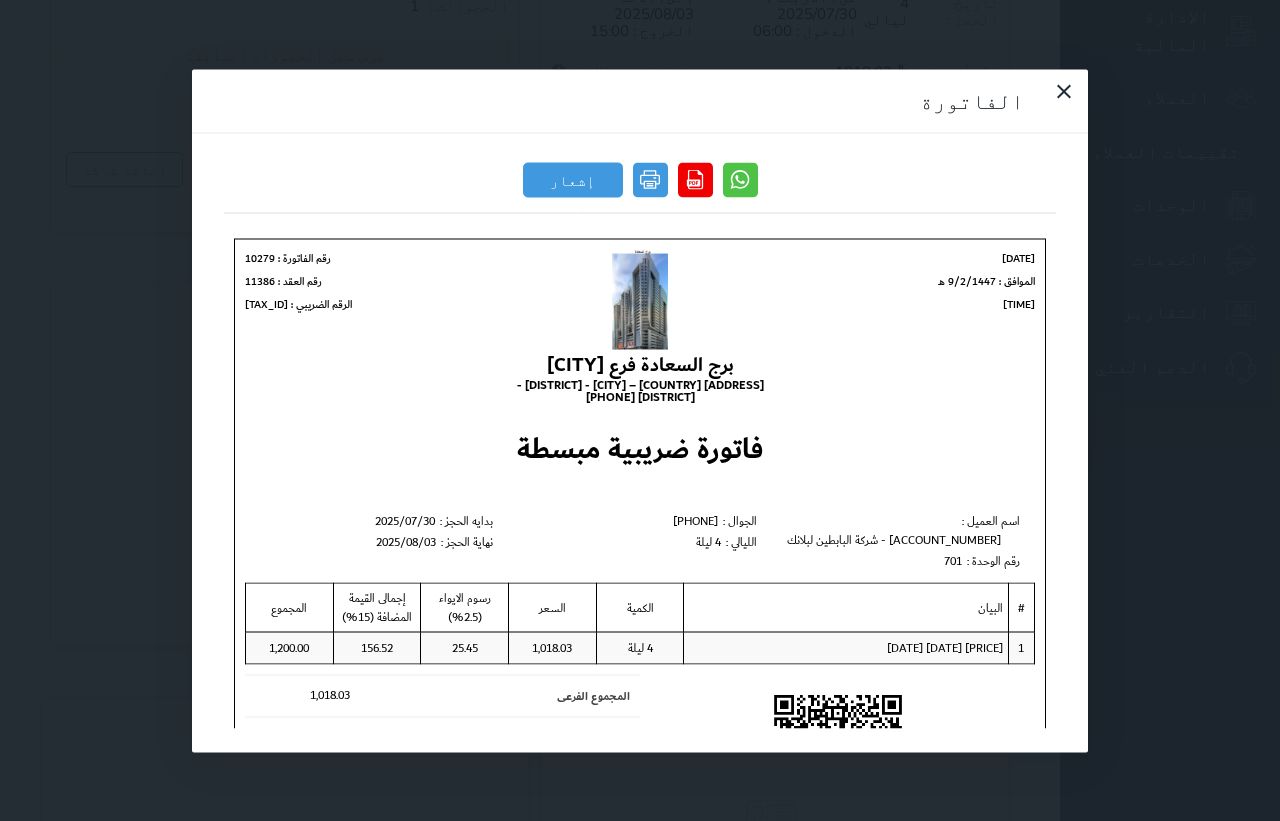 click on "الفاتورة                       إشعار دائن" at bounding box center [640, 410] 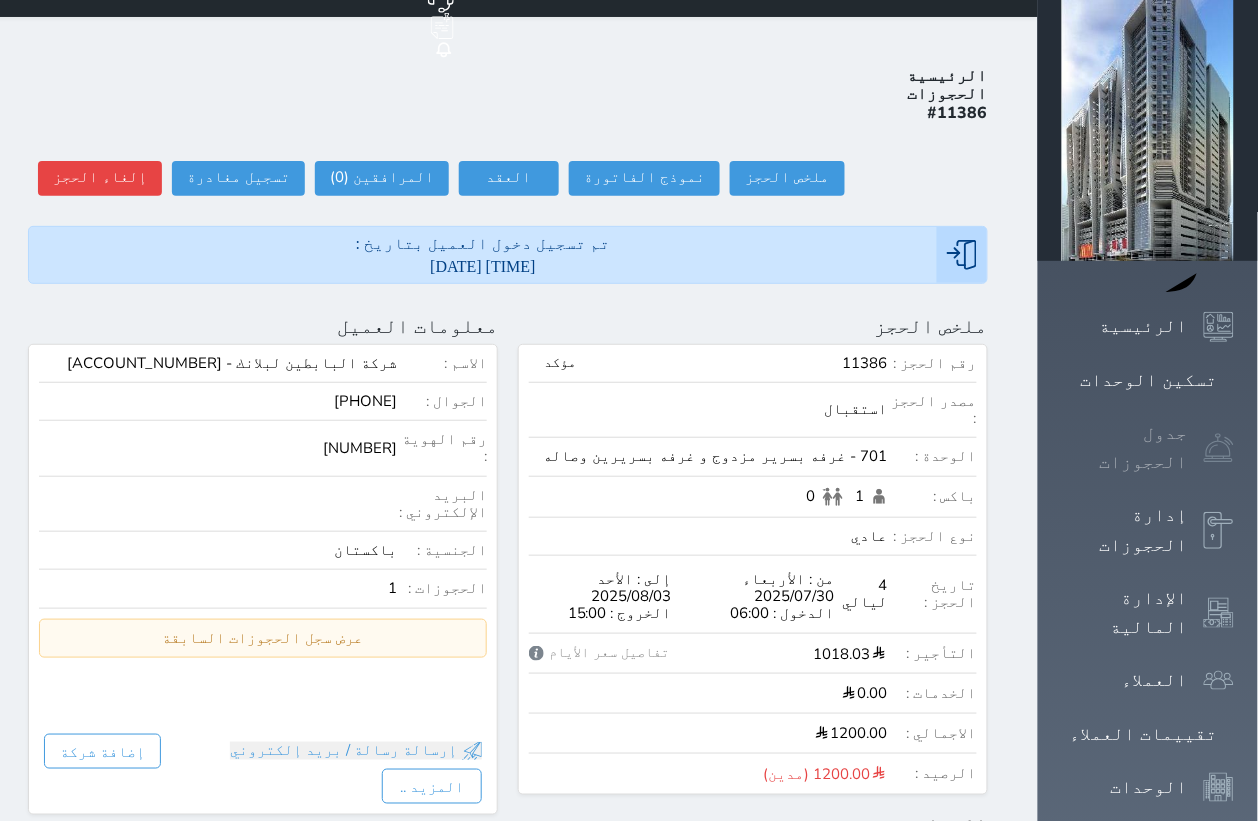 scroll, scrollTop: 0, scrollLeft: 0, axis: both 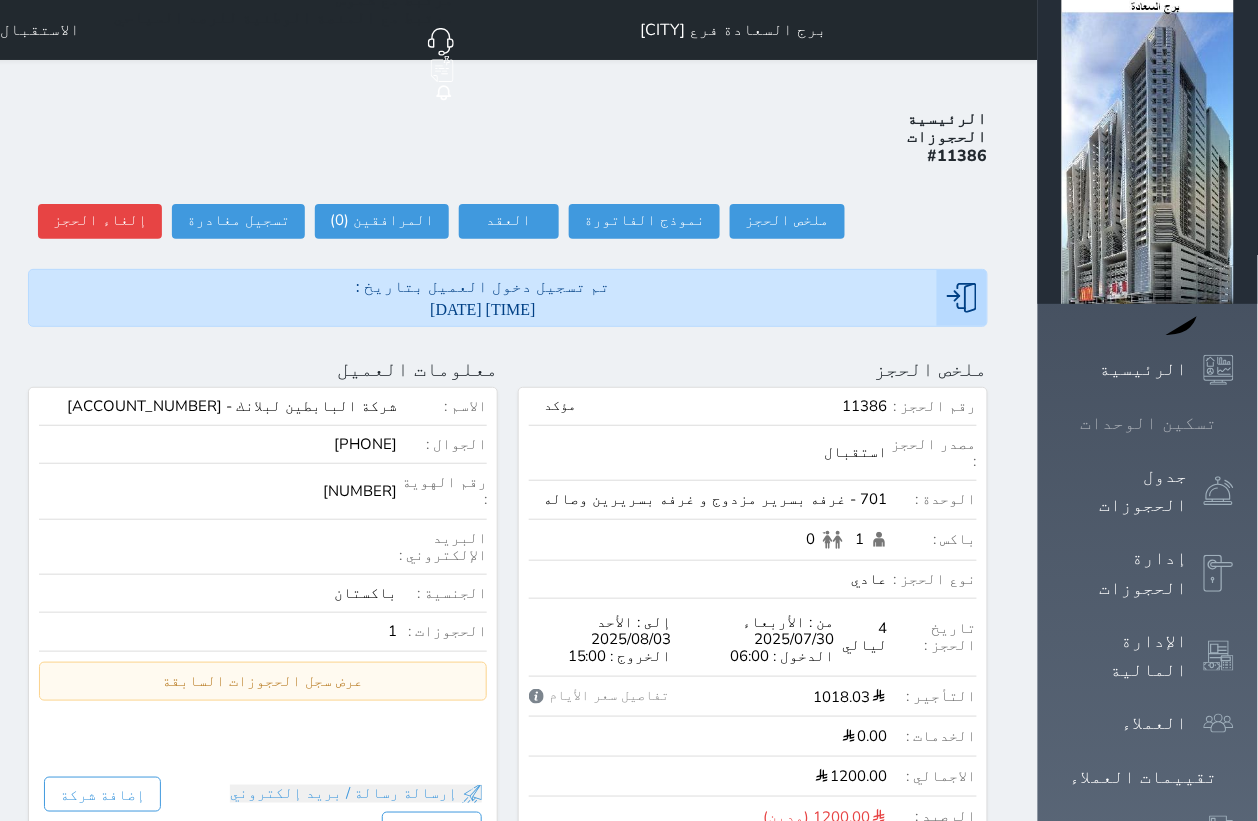 click 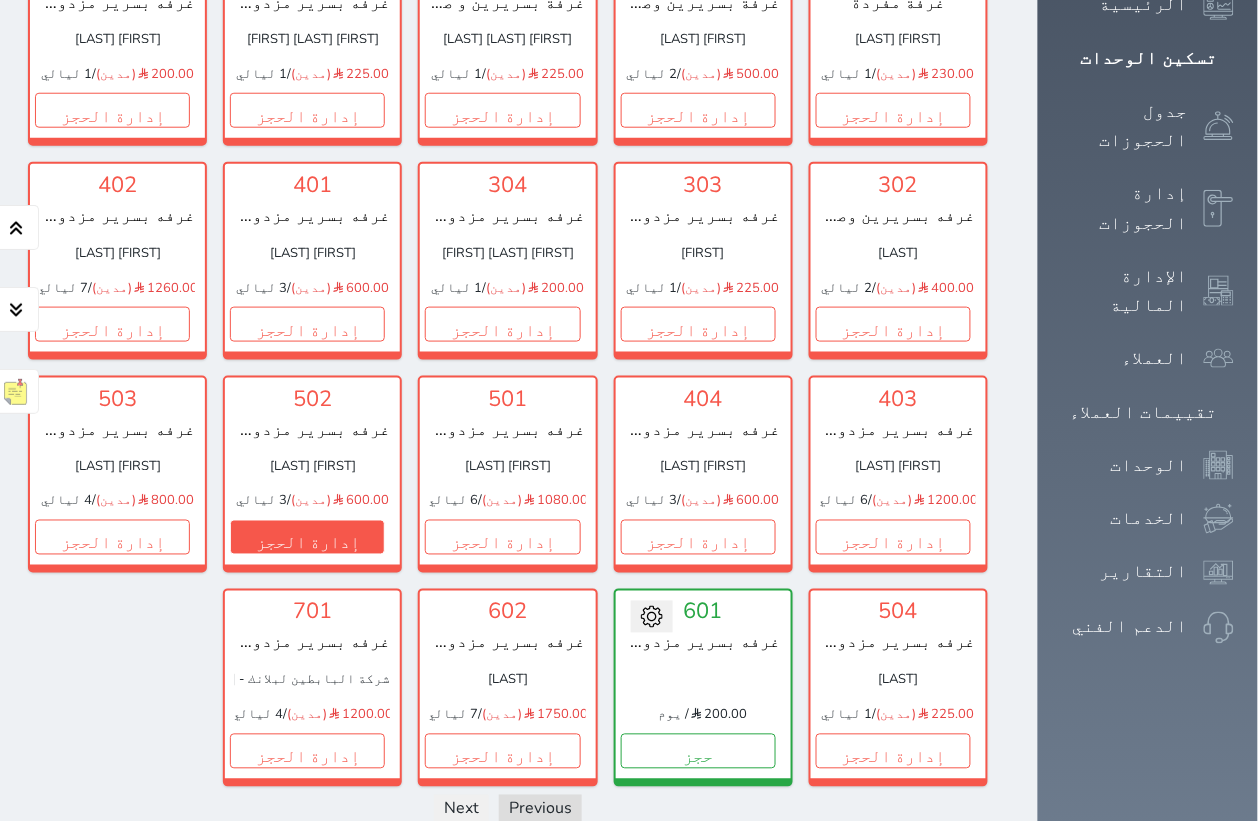 scroll, scrollTop: 240, scrollLeft: 0, axis: vertical 